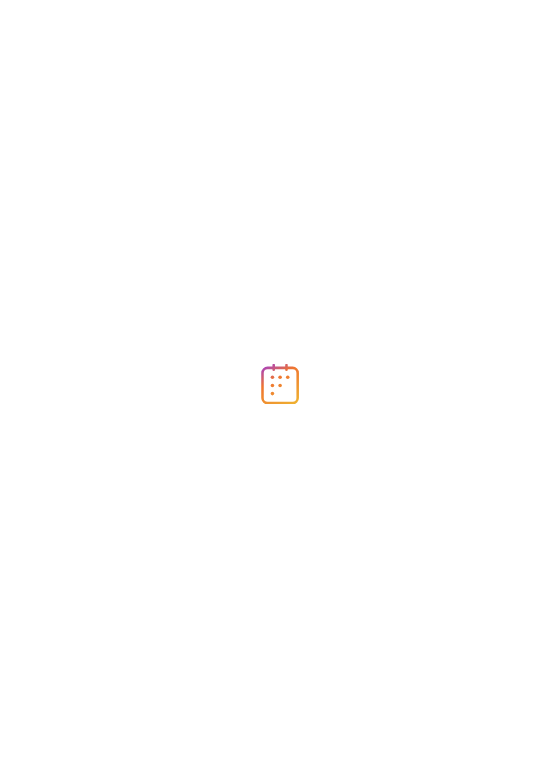 scroll, scrollTop: 0, scrollLeft: 0, axis: both 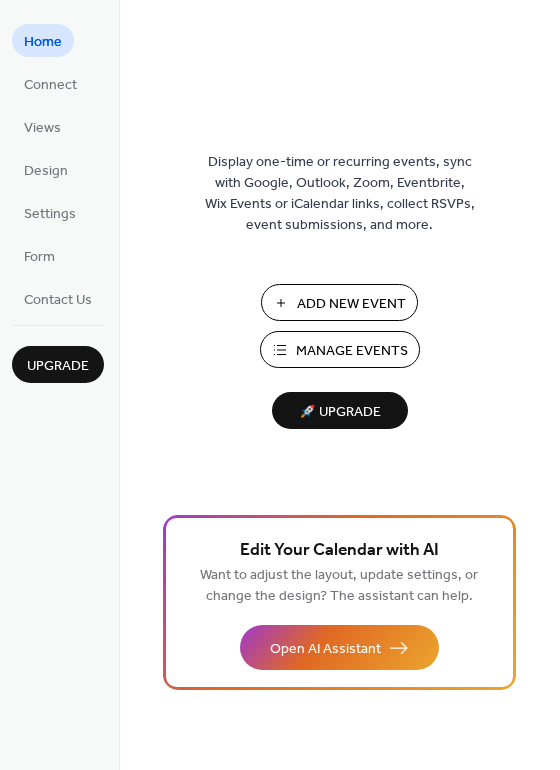 click on "Manage Events" at bounding box center (352, 351) 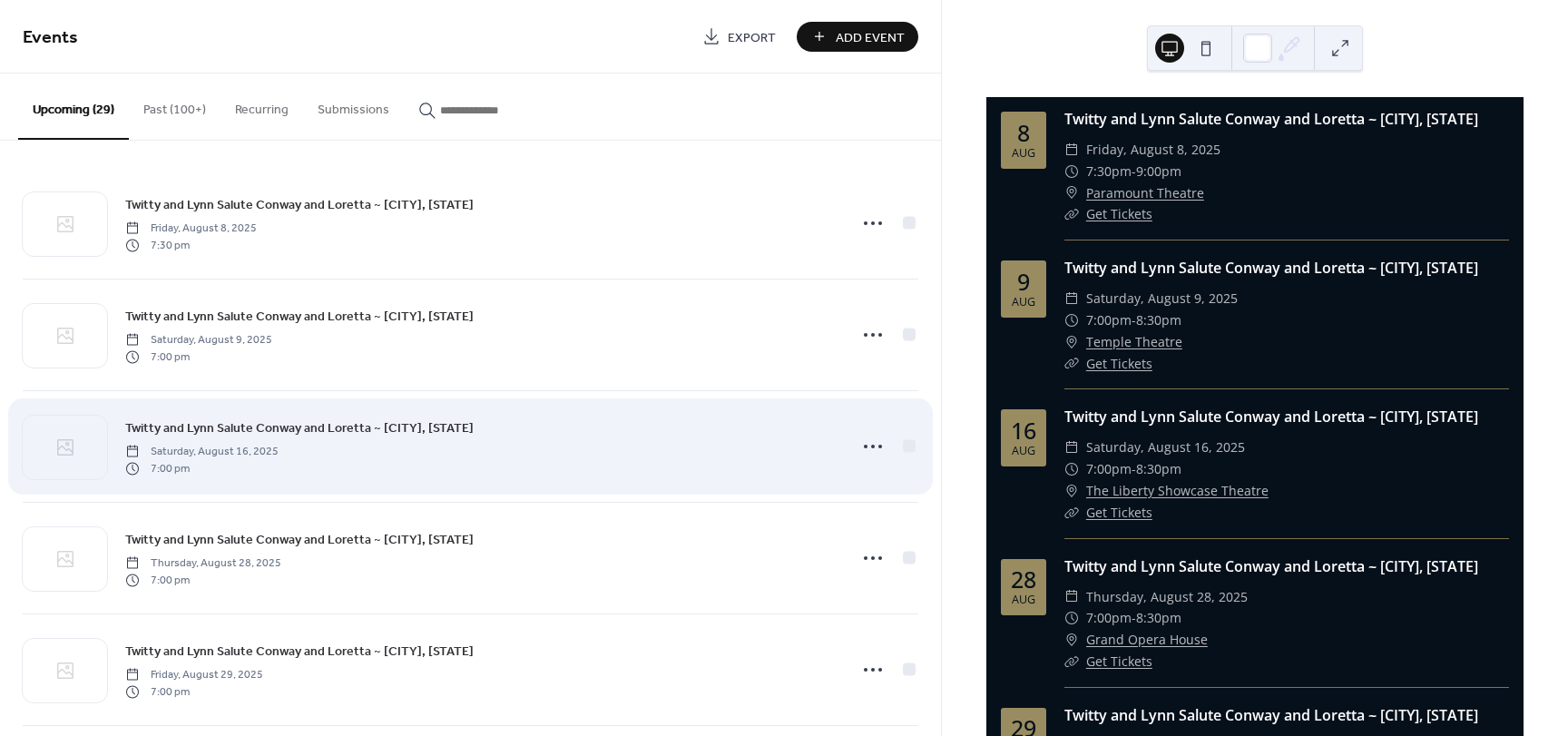 scroll, scrollTop: 0, scrollLeft: 0, axis: both 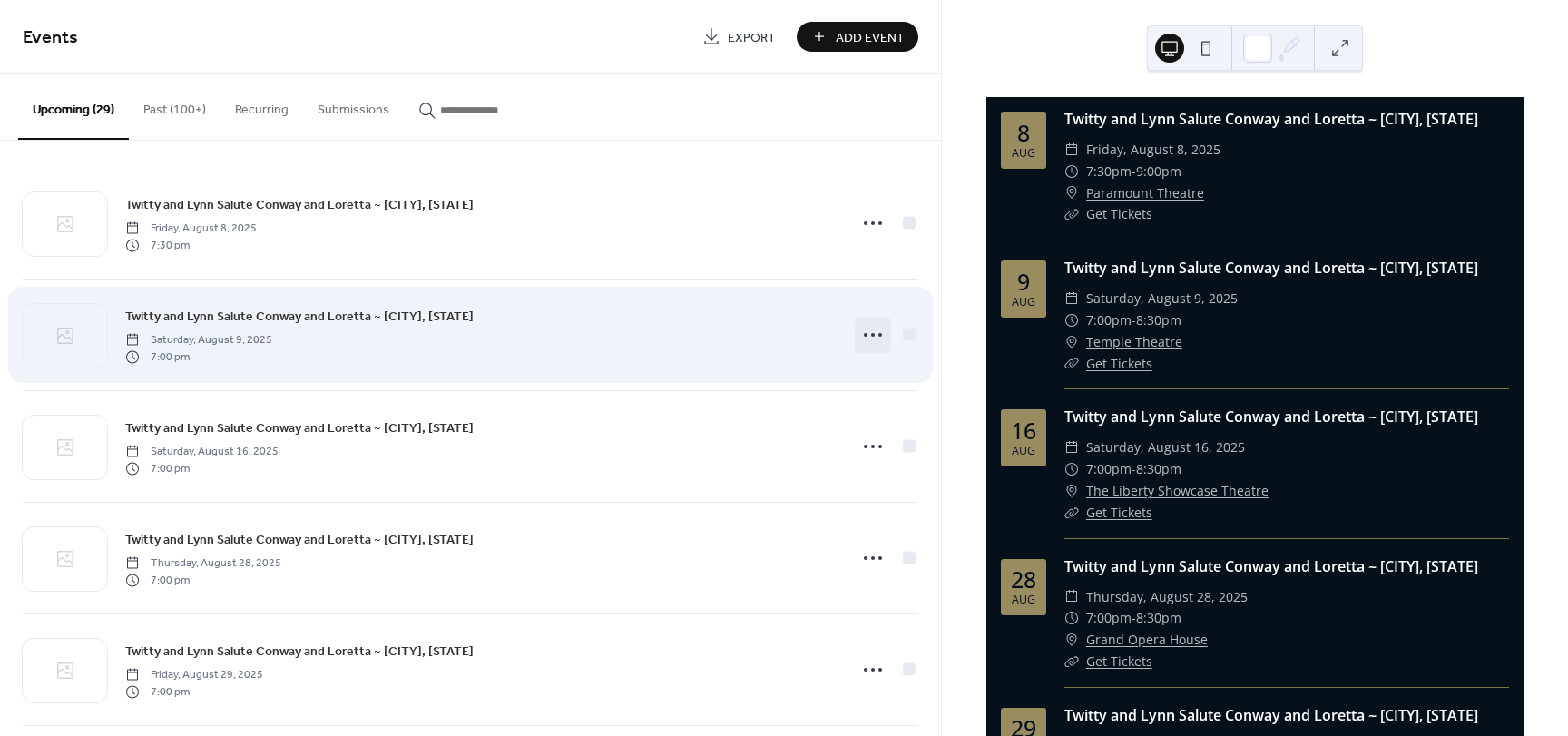 click 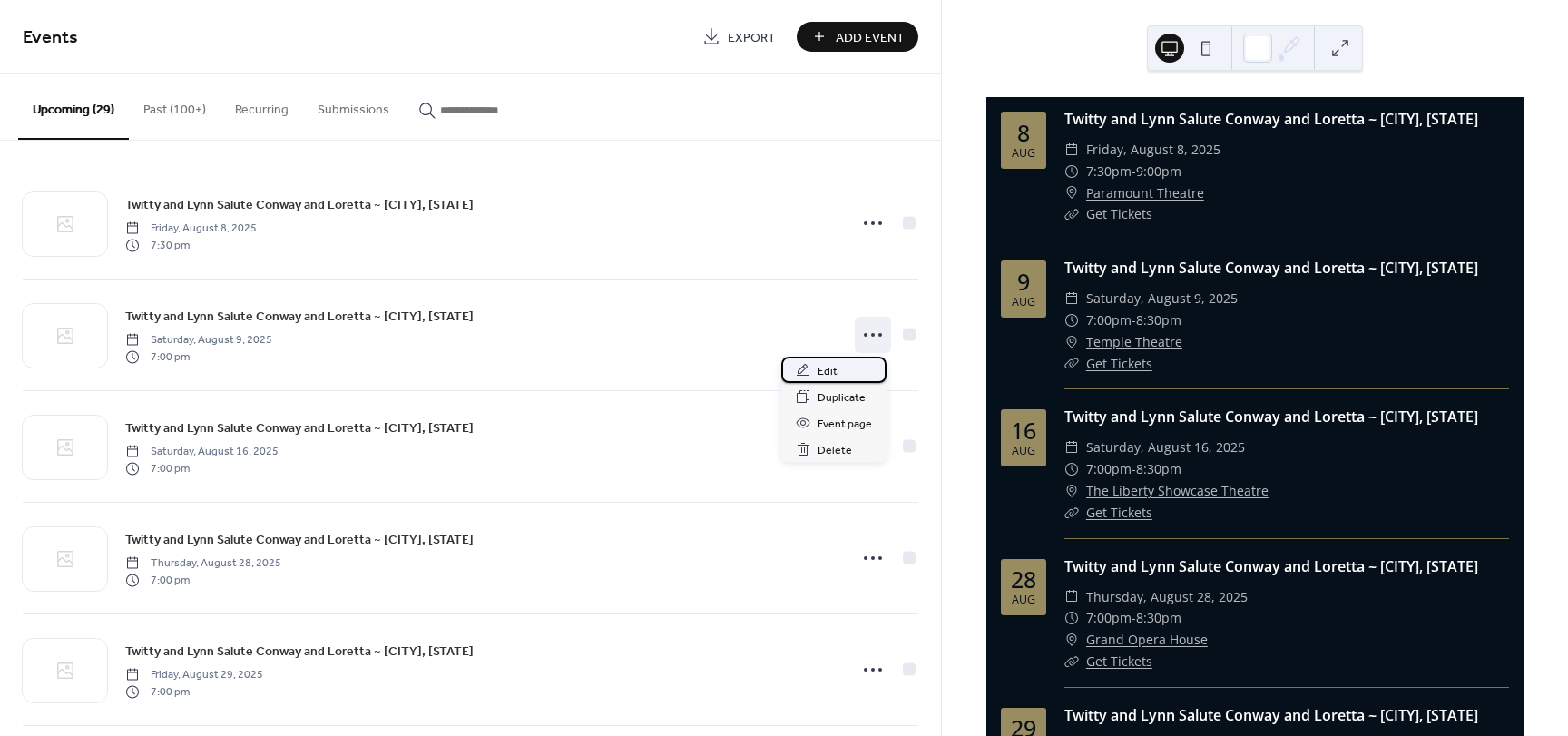 click on "Edit" at bounding box center (828, 371) 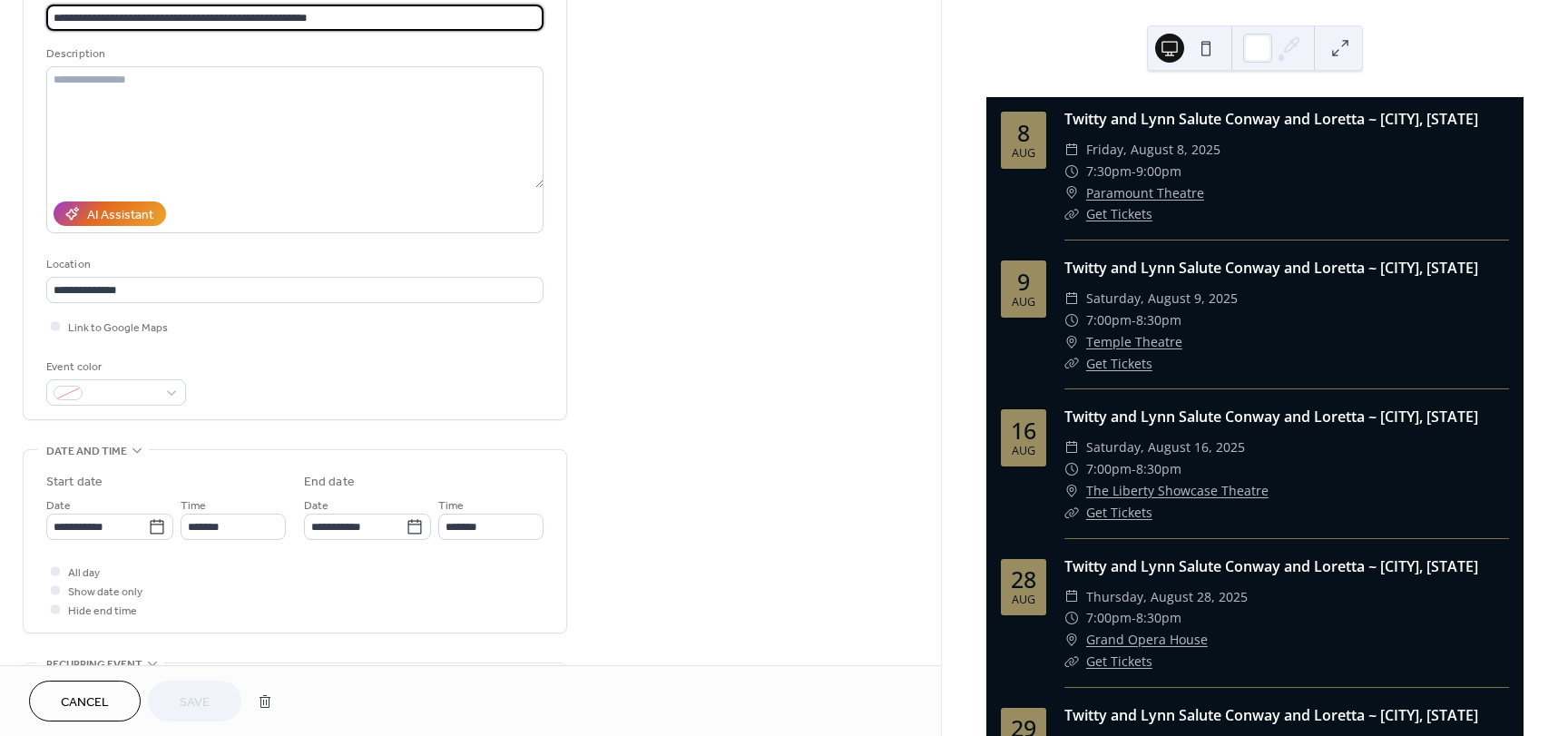 scroll, scrollTop: 152, scrollLeft: 0, axis: vertical 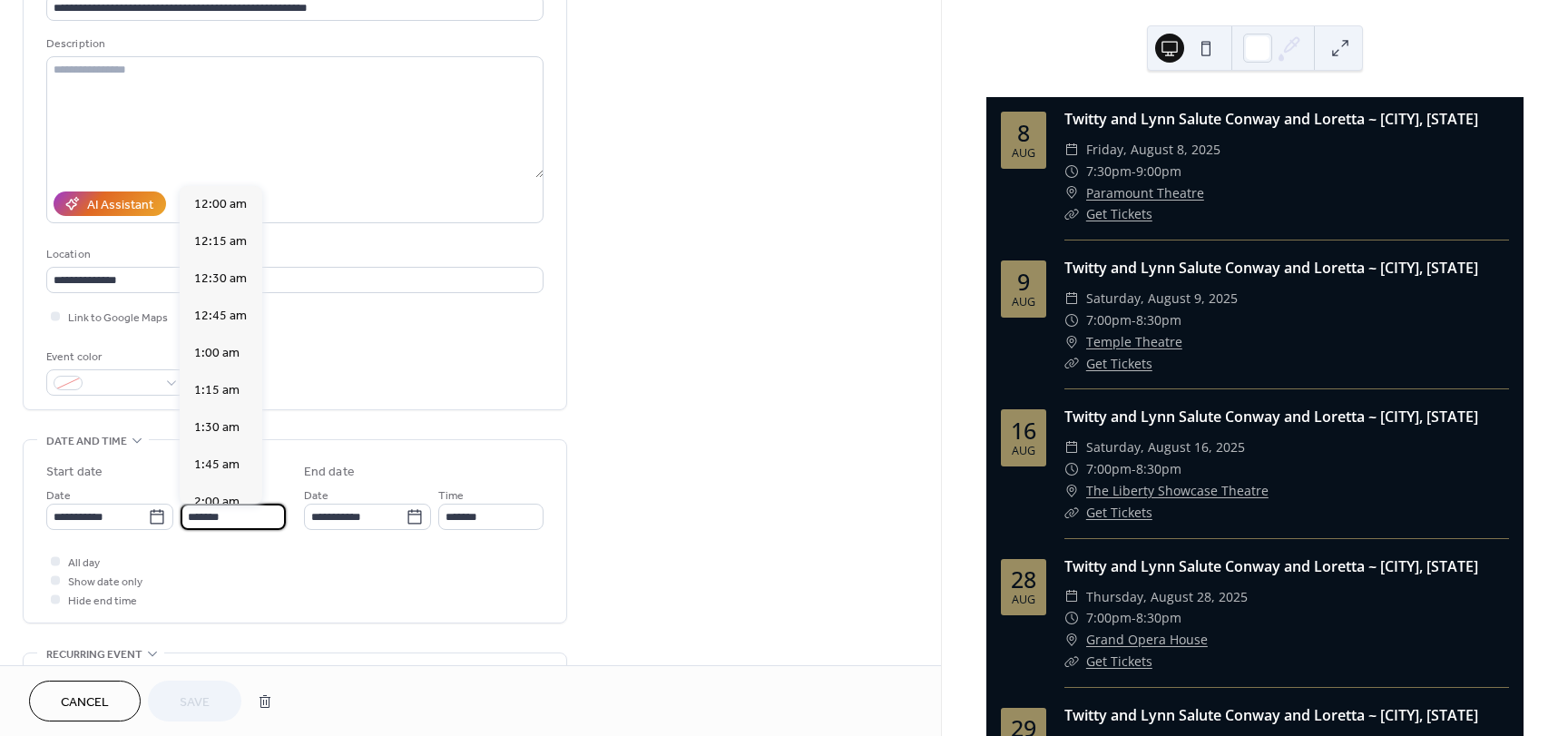 click on "*******" at bounding box center [233, 516] 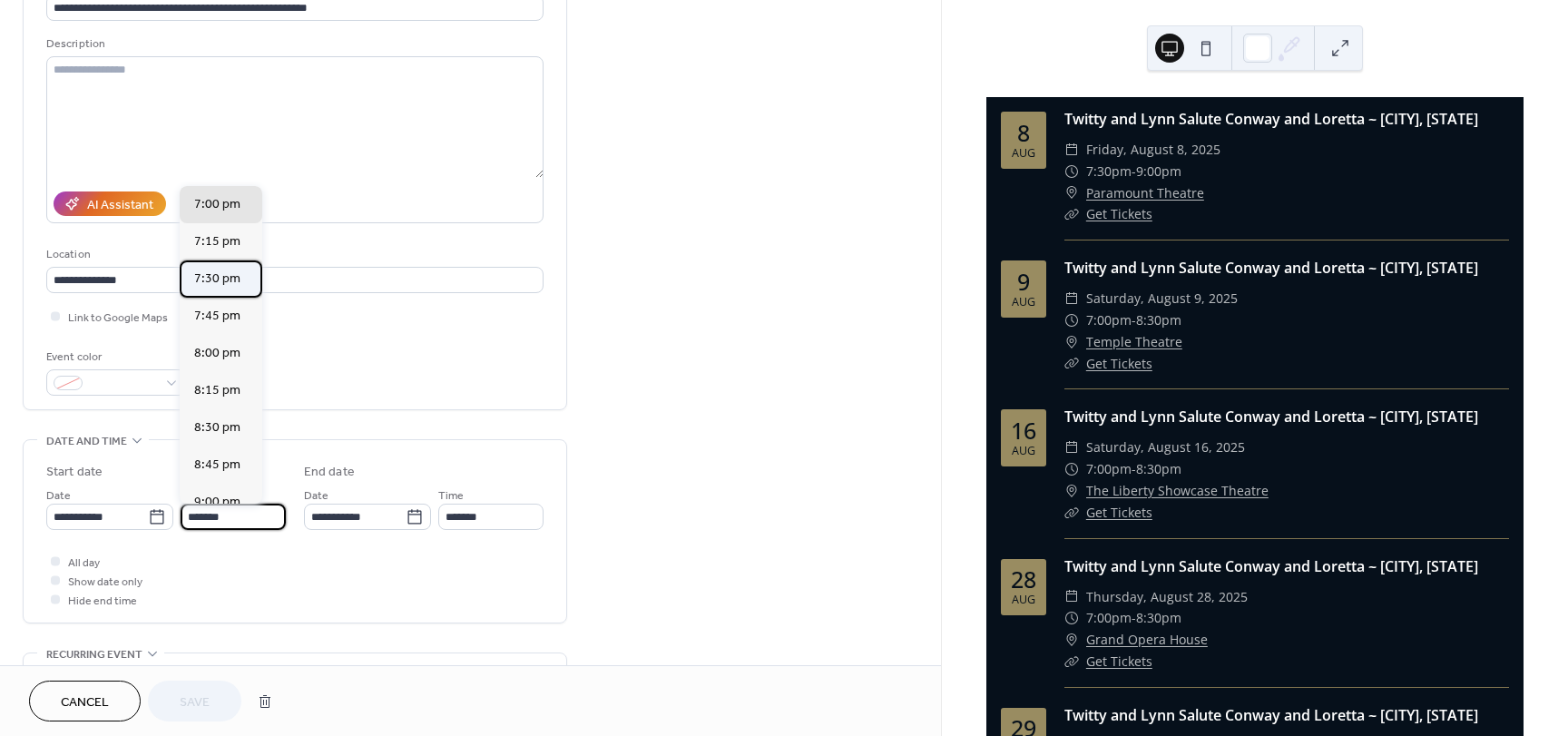 click on "7:30 pm" at bounding box center [217, 279] 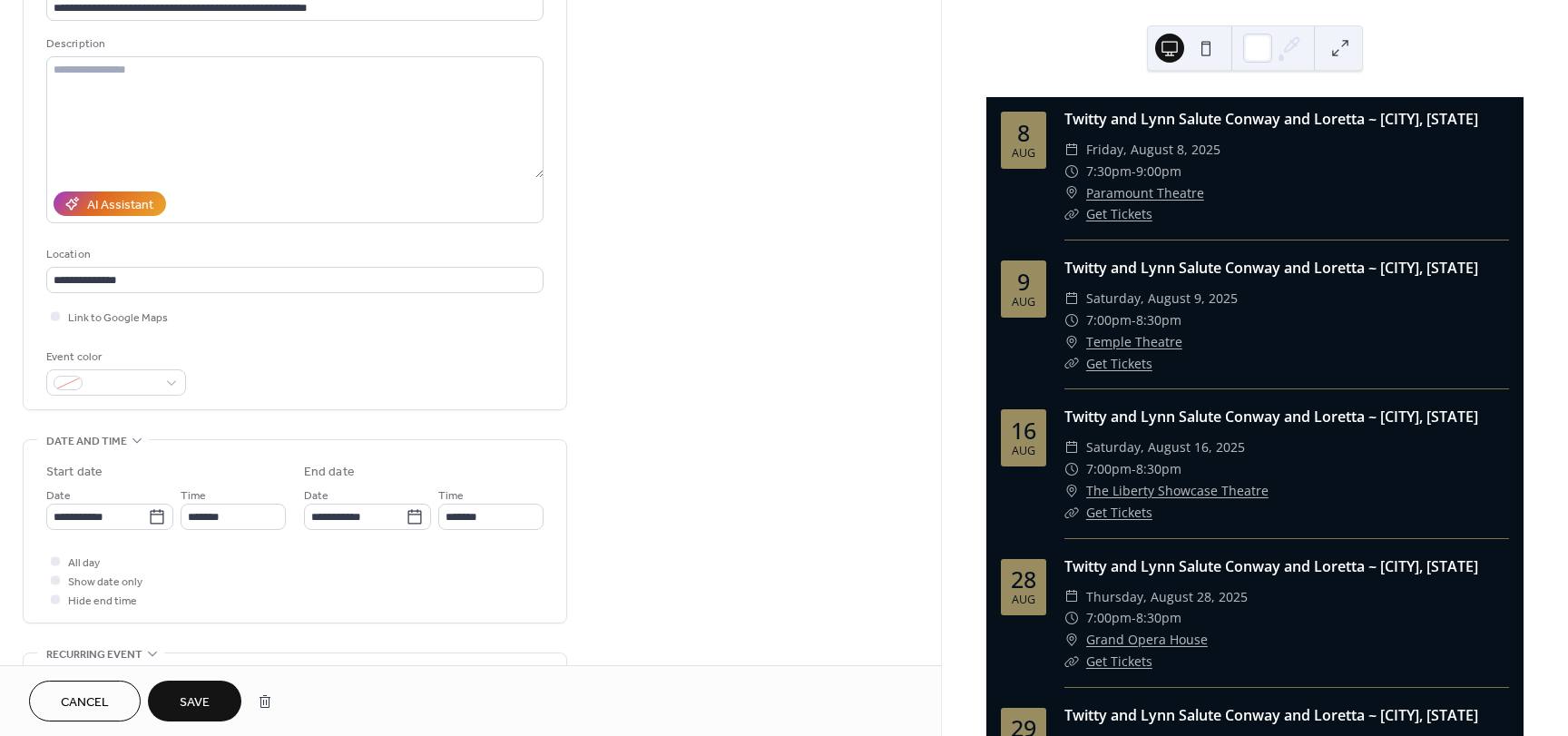 type on "*******" 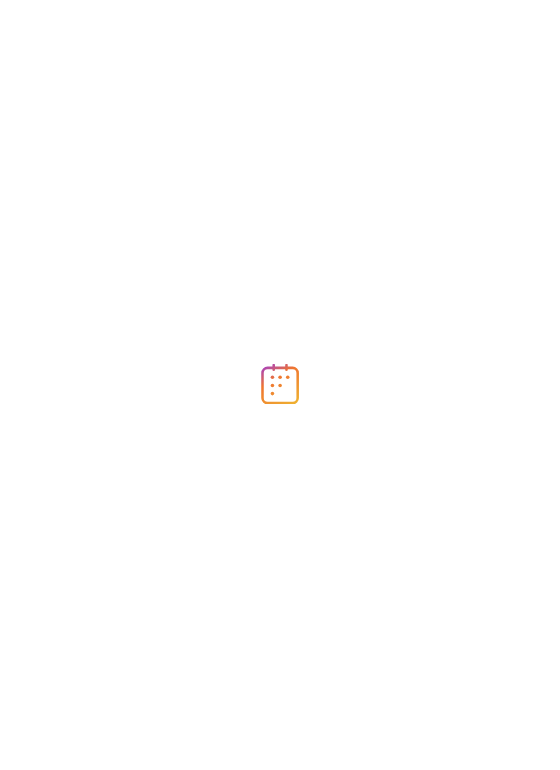 scroll, scrollTop: 0, scrollLeft: 0, axis: both 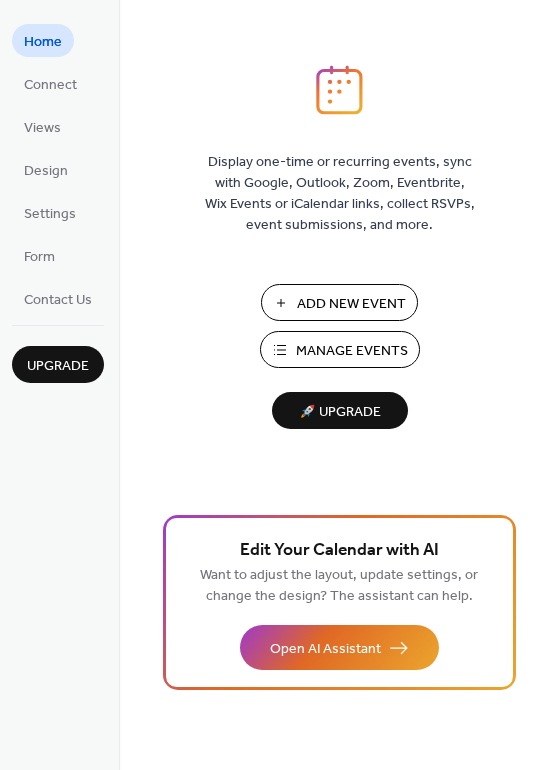click on "Manage Events" at bounding box center (352, 351) 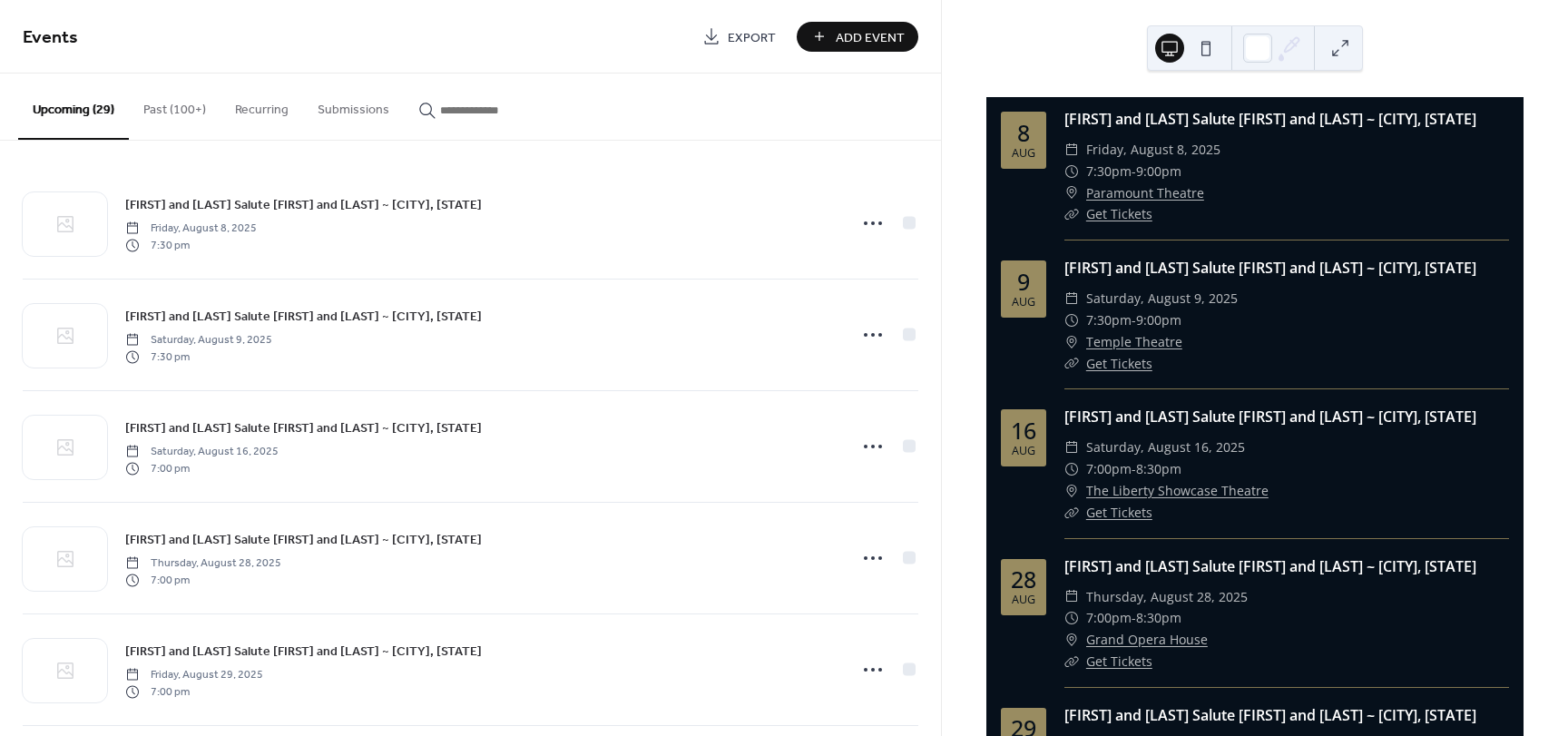 scroll, scrollTop: 0, scrollLeft: 0, axis: both 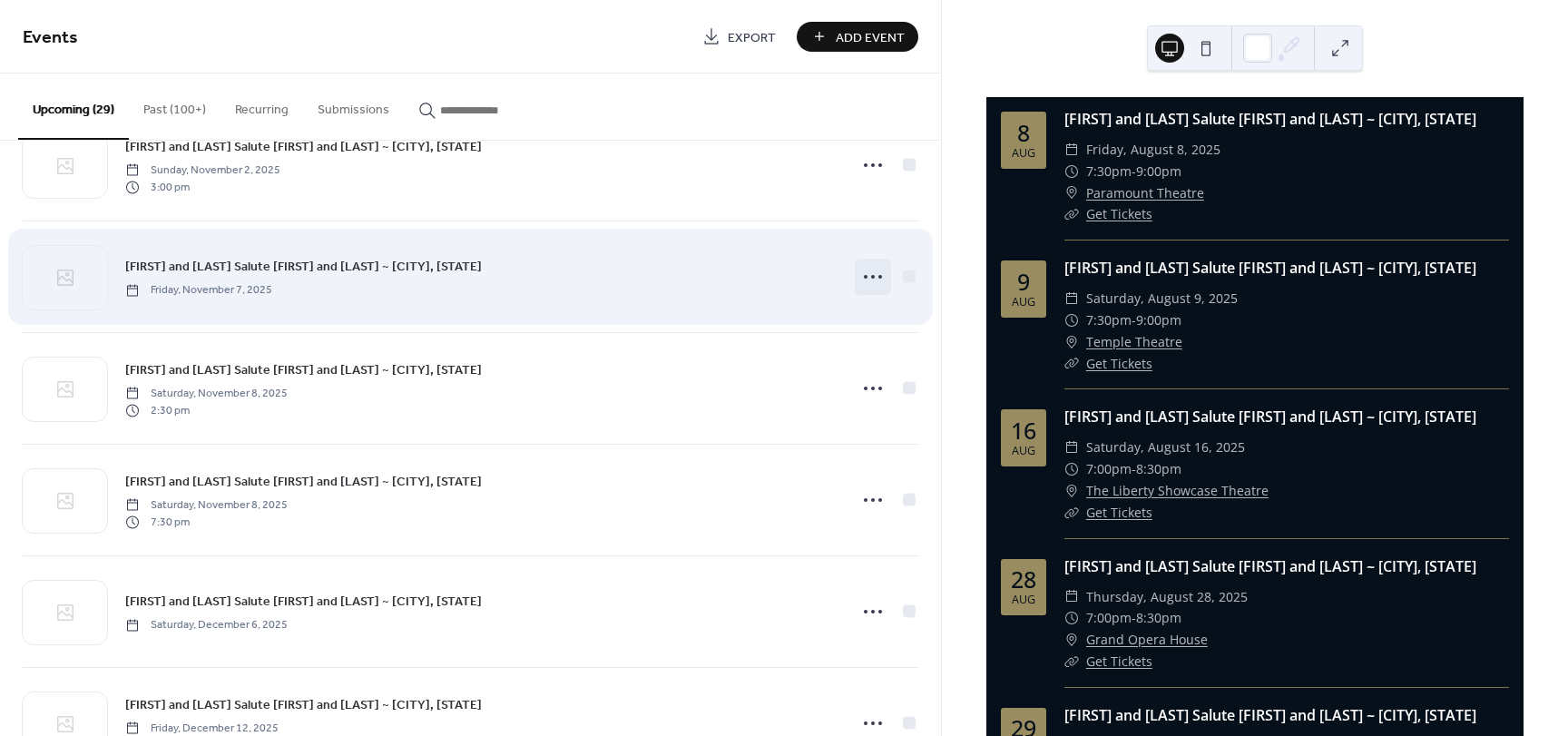 click 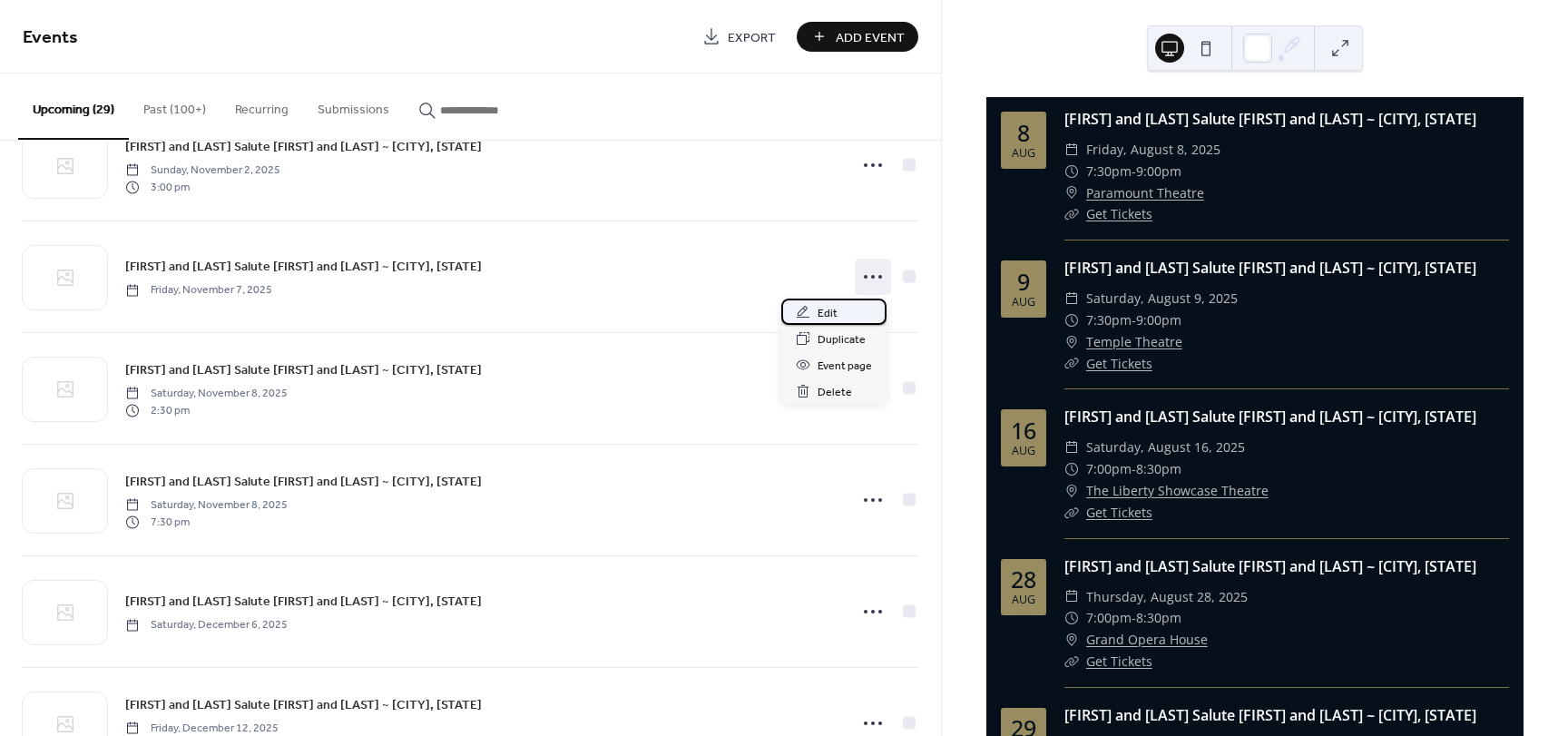 click on "Edit" at bounding box center (828, 313) 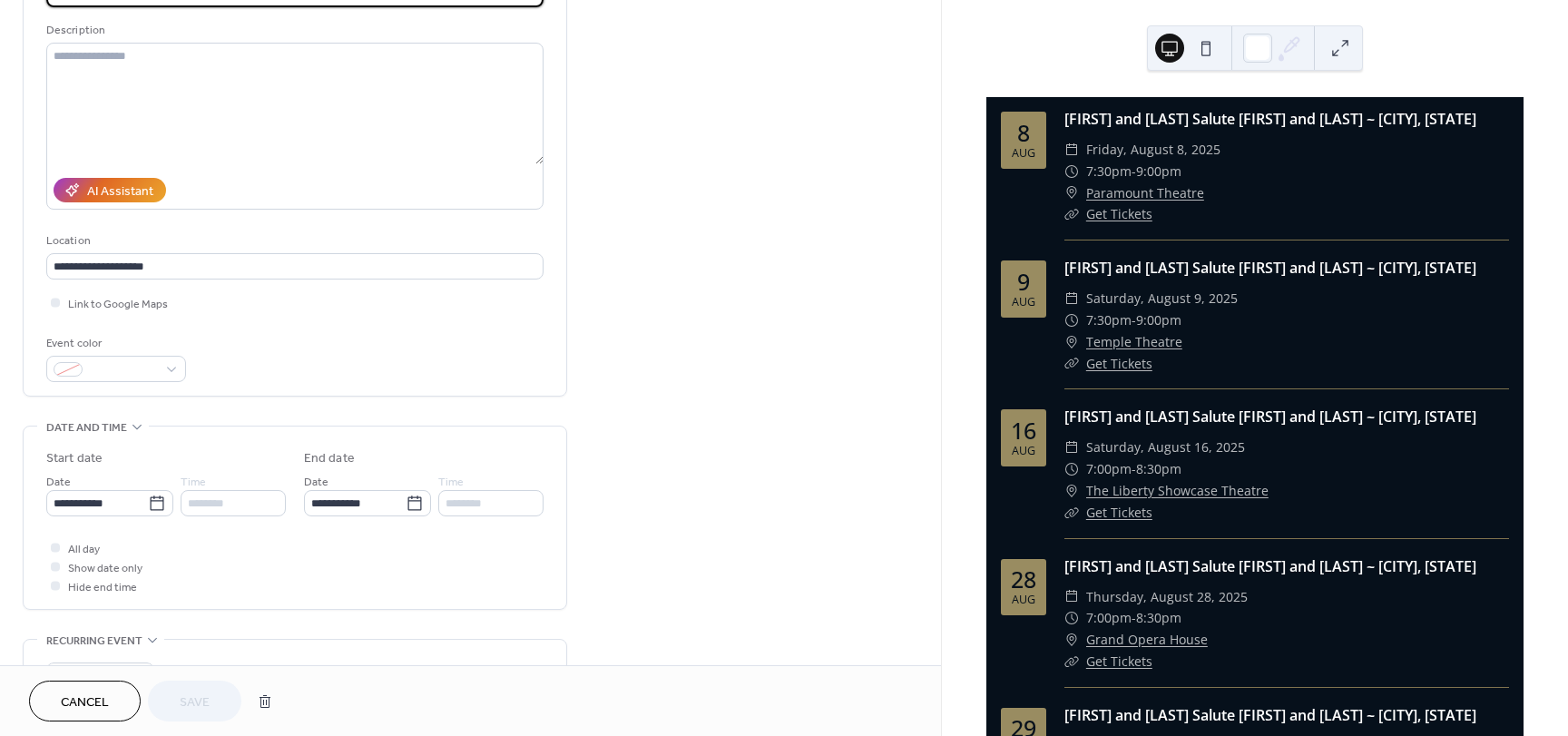 scroll, scrollTop: 182, scrollLeft: 0, axis: vertical 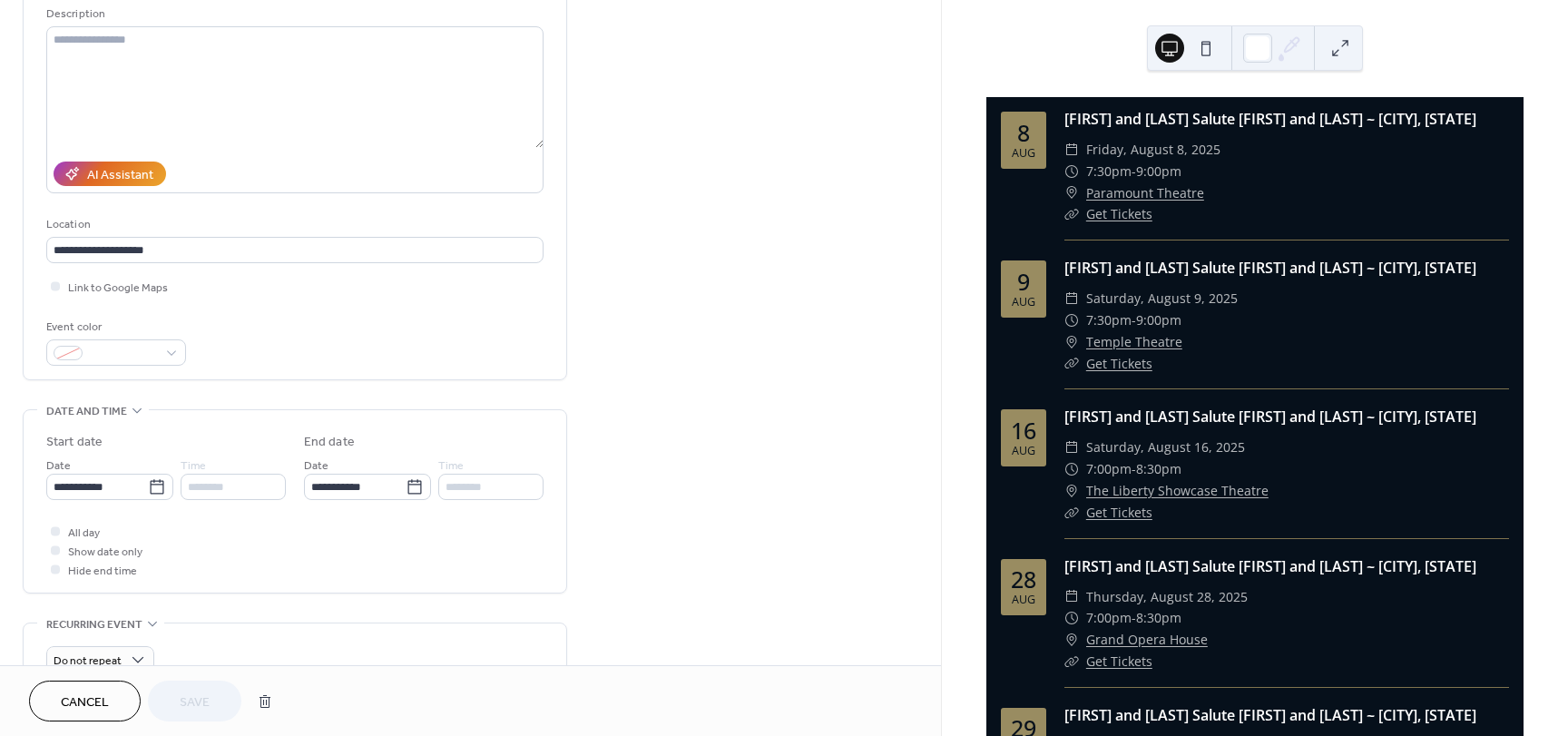 click on "********" at bounding box center (233, 486) 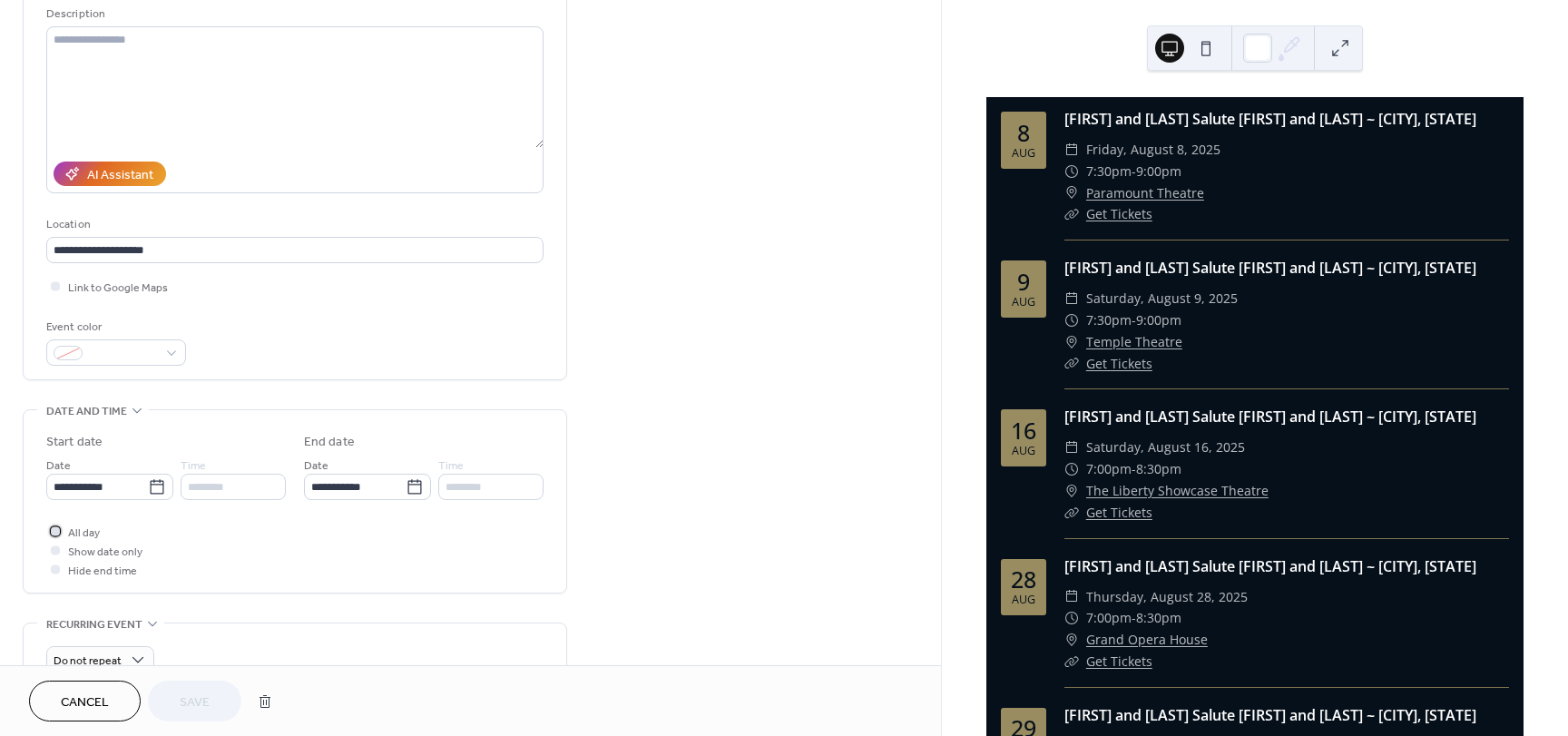 click on "All day" at bounding box center [83, 533] 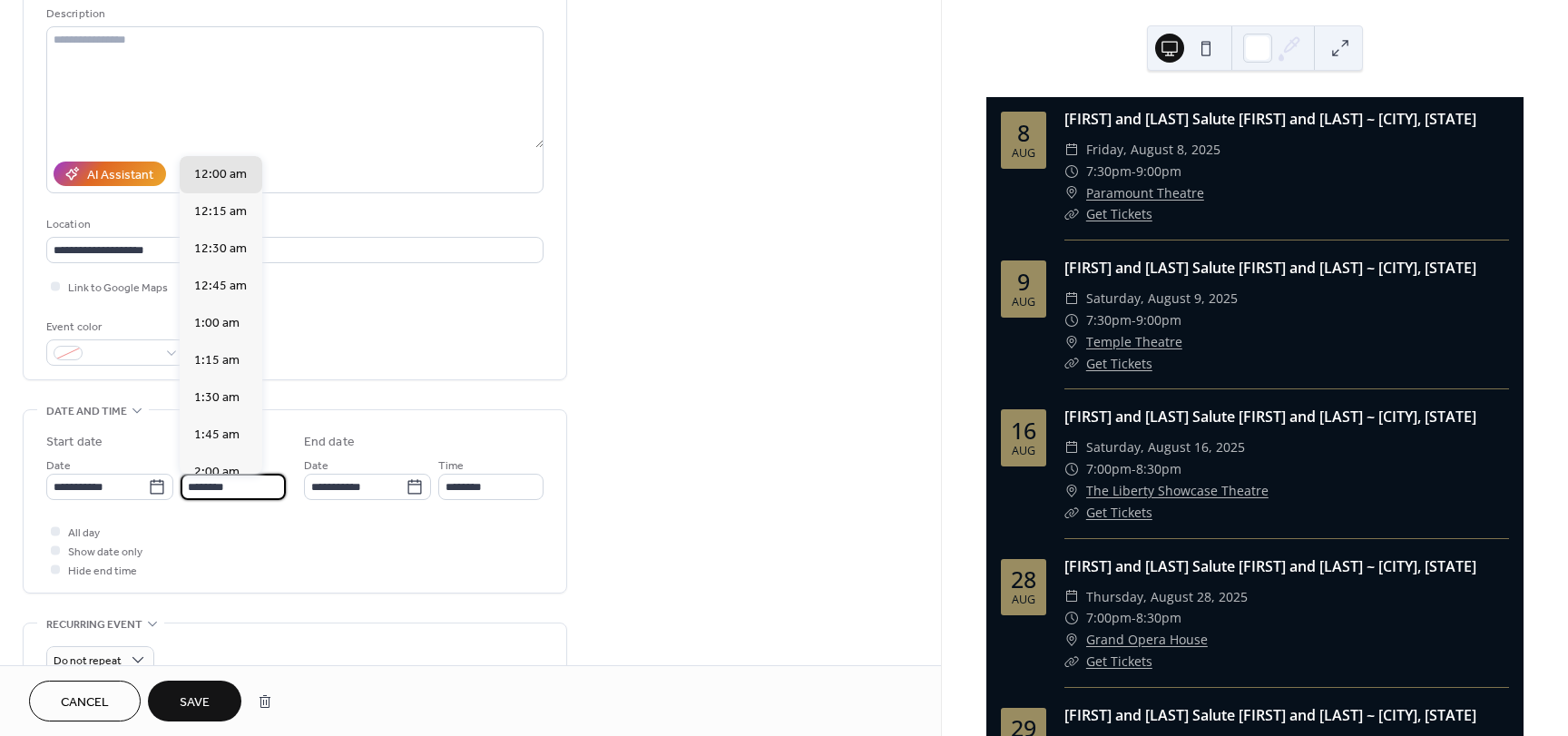 click on "********" at bounding box center [233, 486] 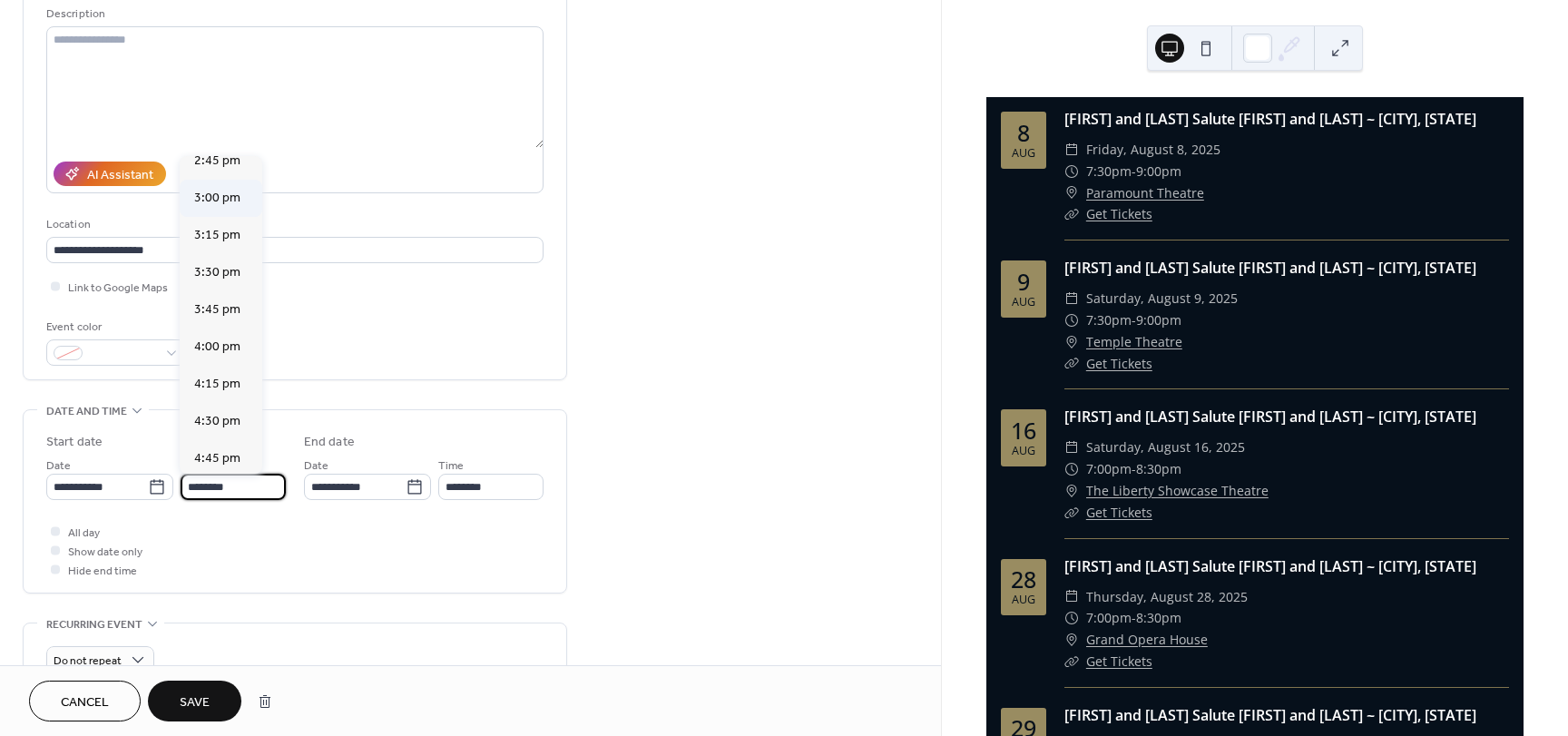 scroll, scrollTop: 2208, scrollLeft: 0, axis: vertical 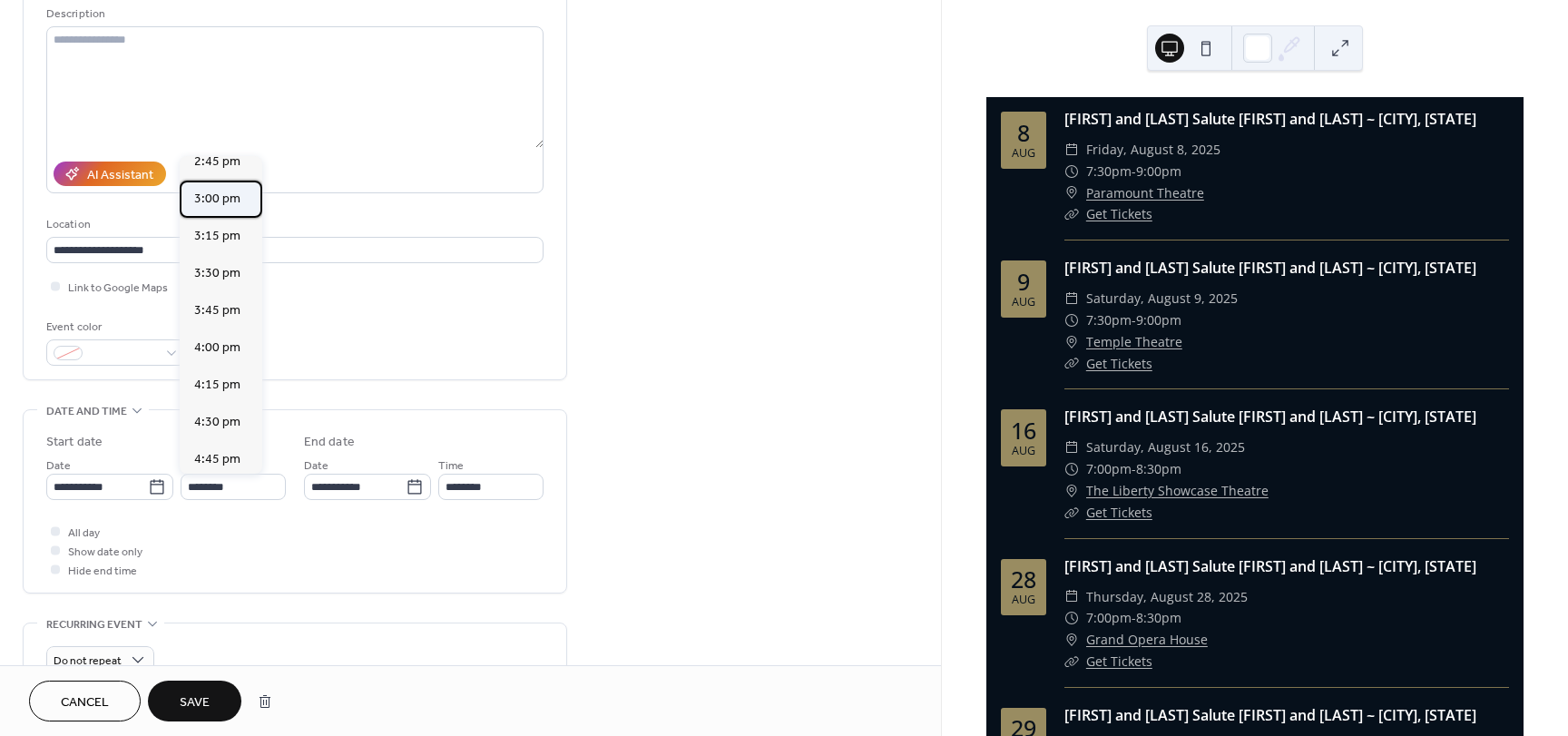 click on "3:00 pm" at bounding box center [217, 199] 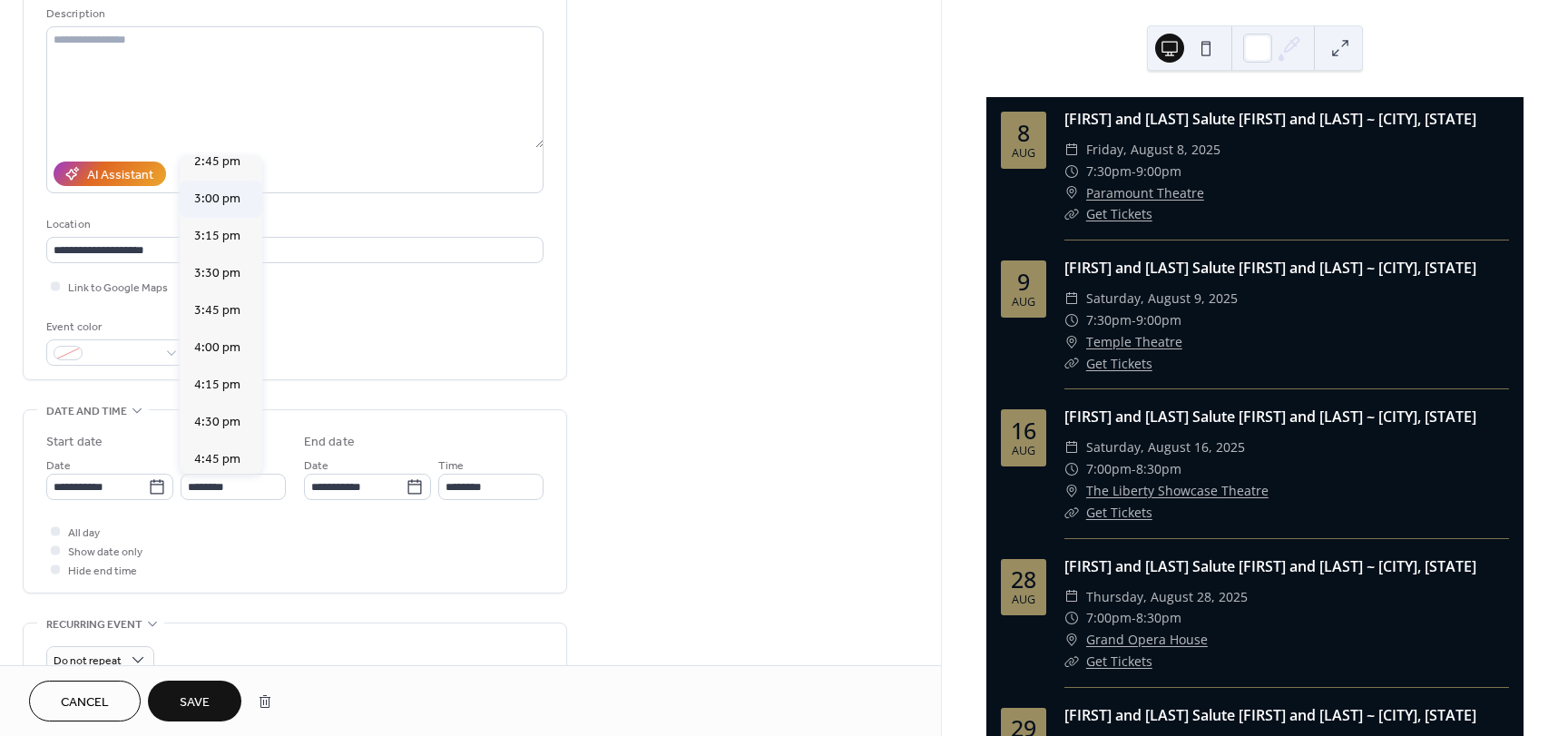 type on "*******" 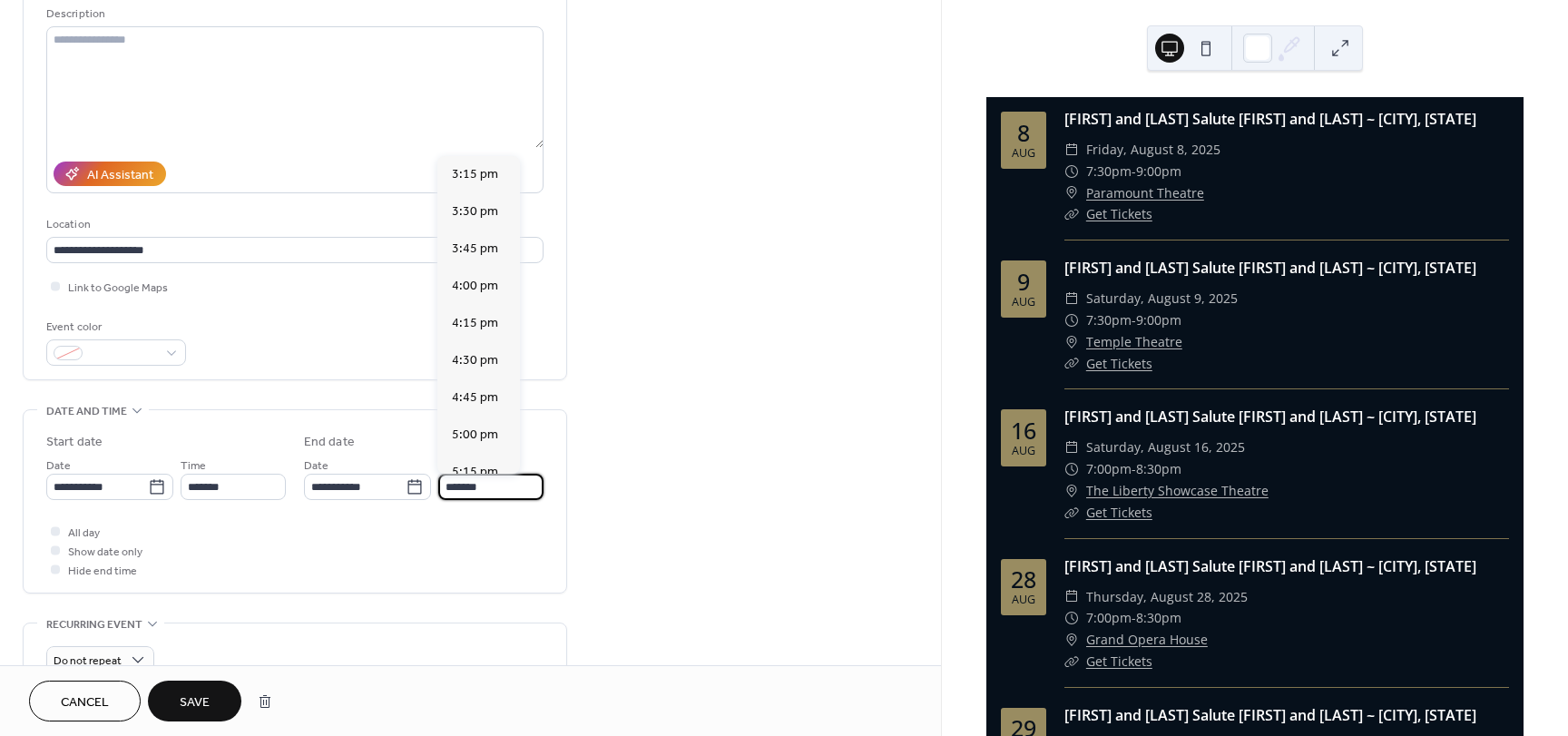 click on "*******" at bounding box center (491, 486) 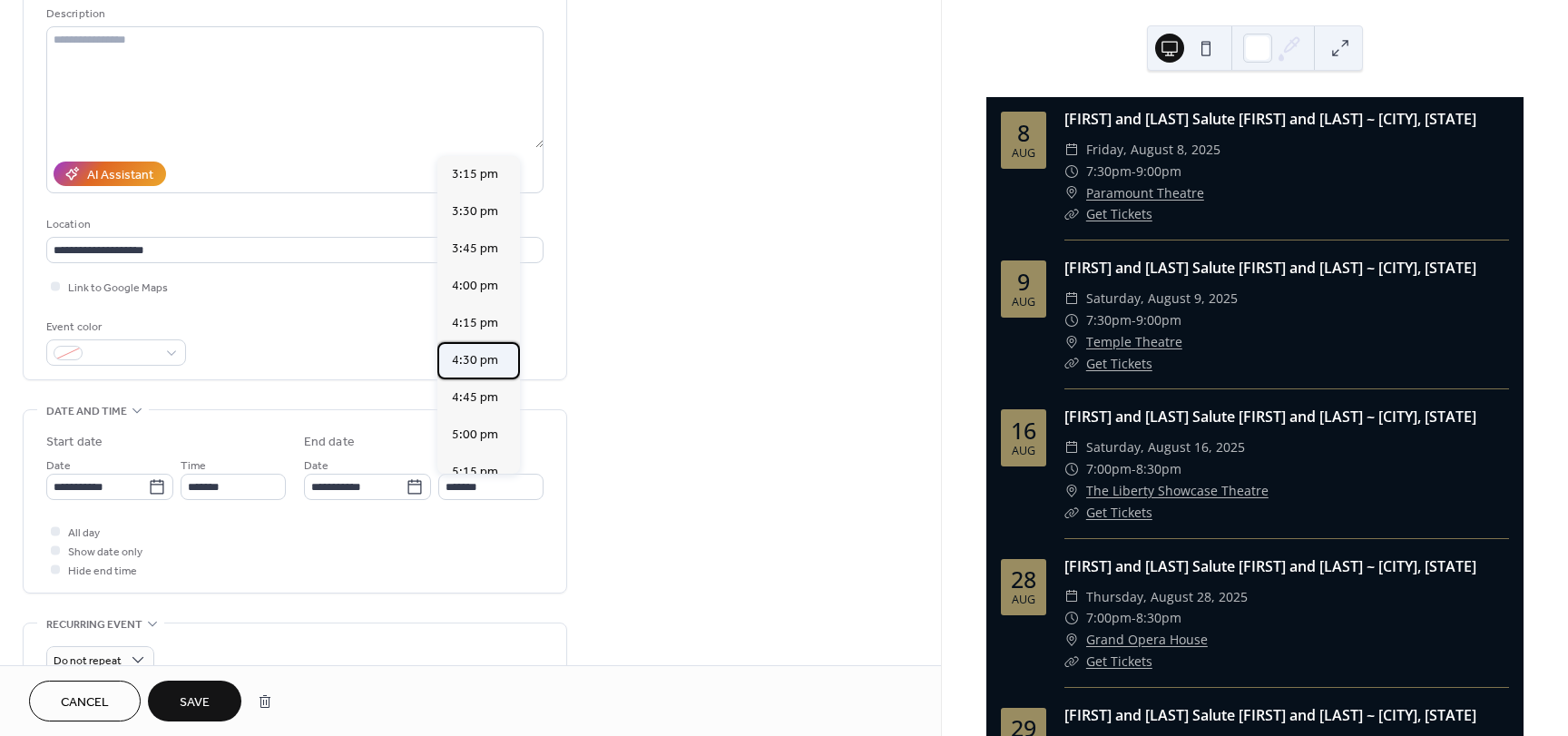 click on "4:30 pm" at bounding box center [475, 360] 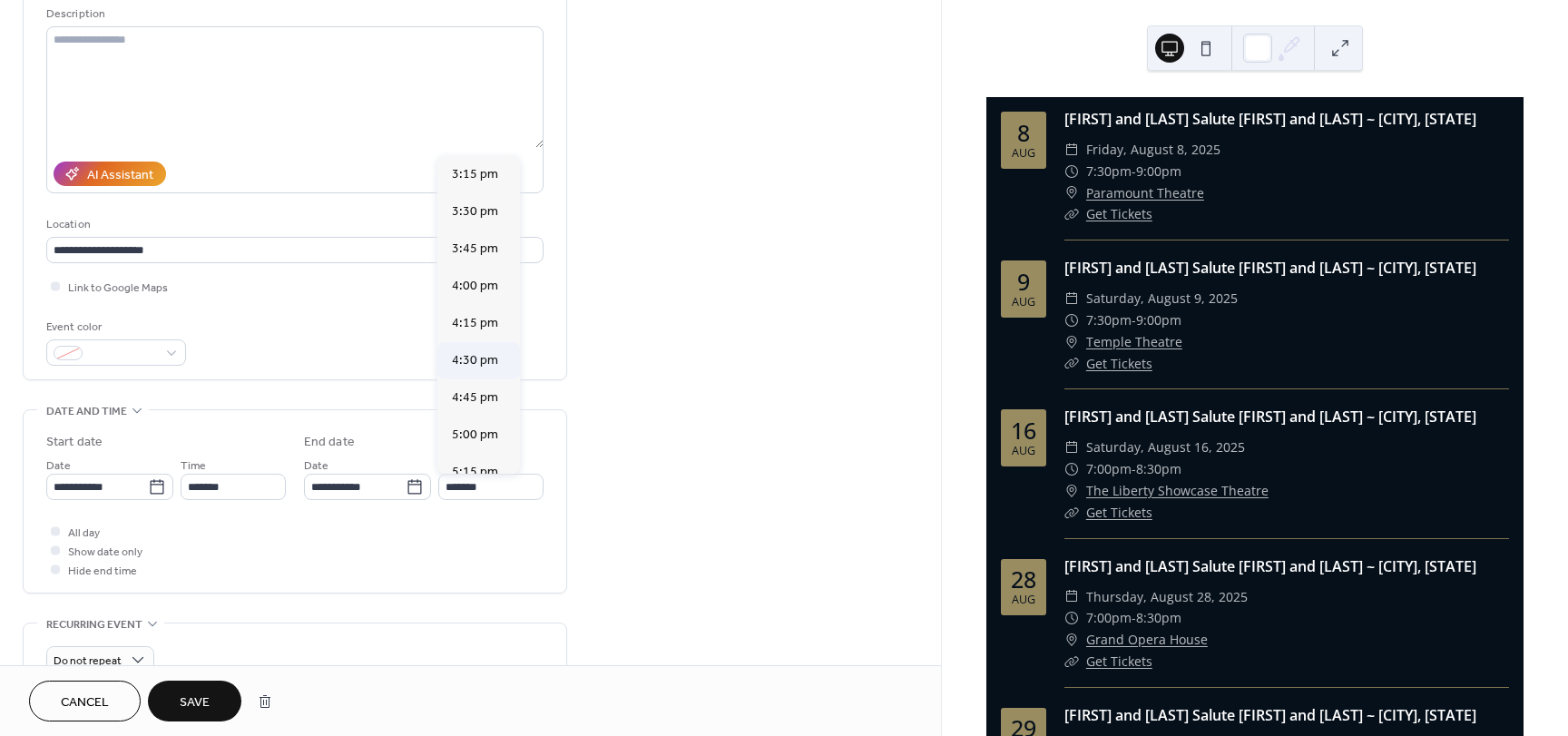 type on "*******" 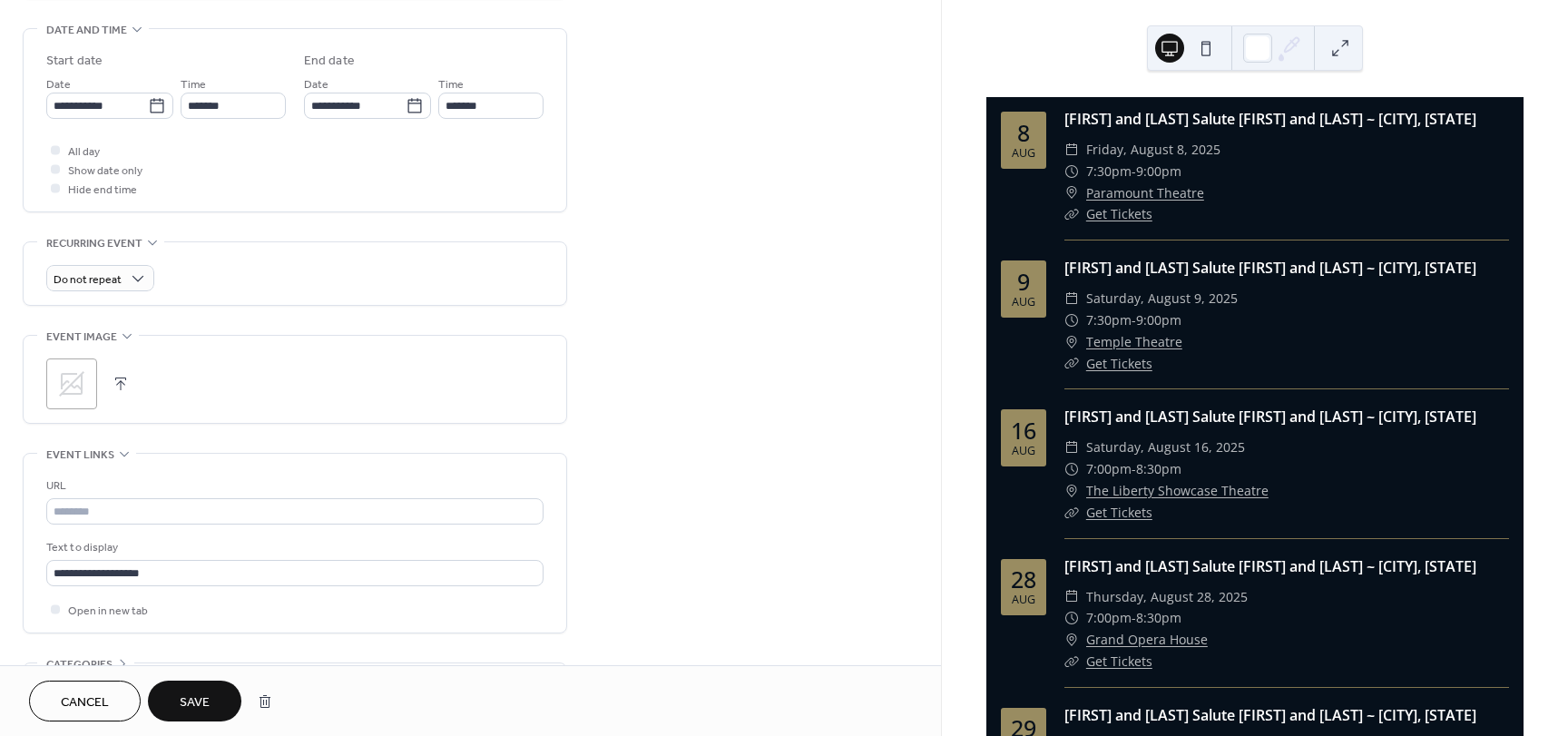 scroll, scrollTop: 574, scrollLeft: 0, axis: vertical 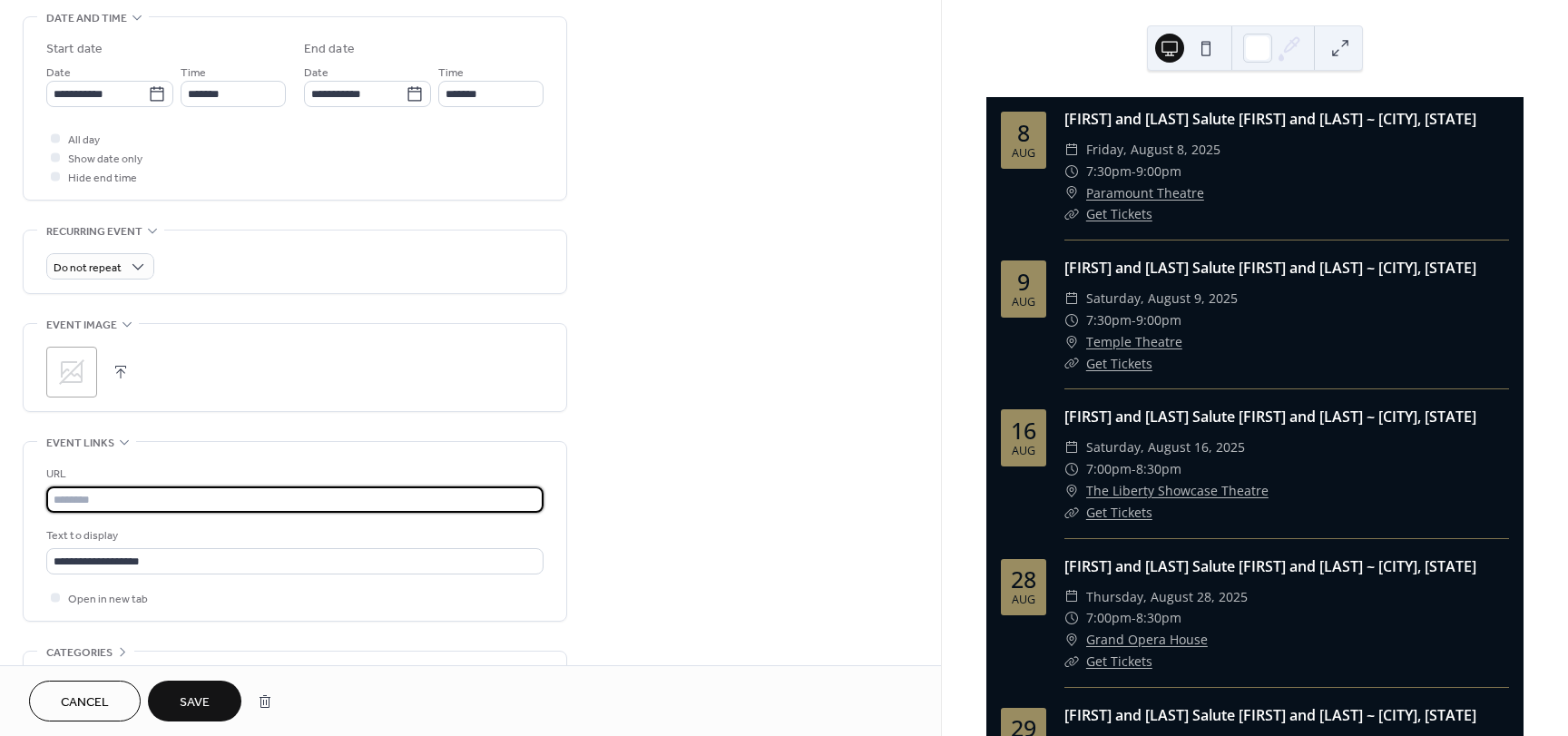 click at bounding box center (295, 499) 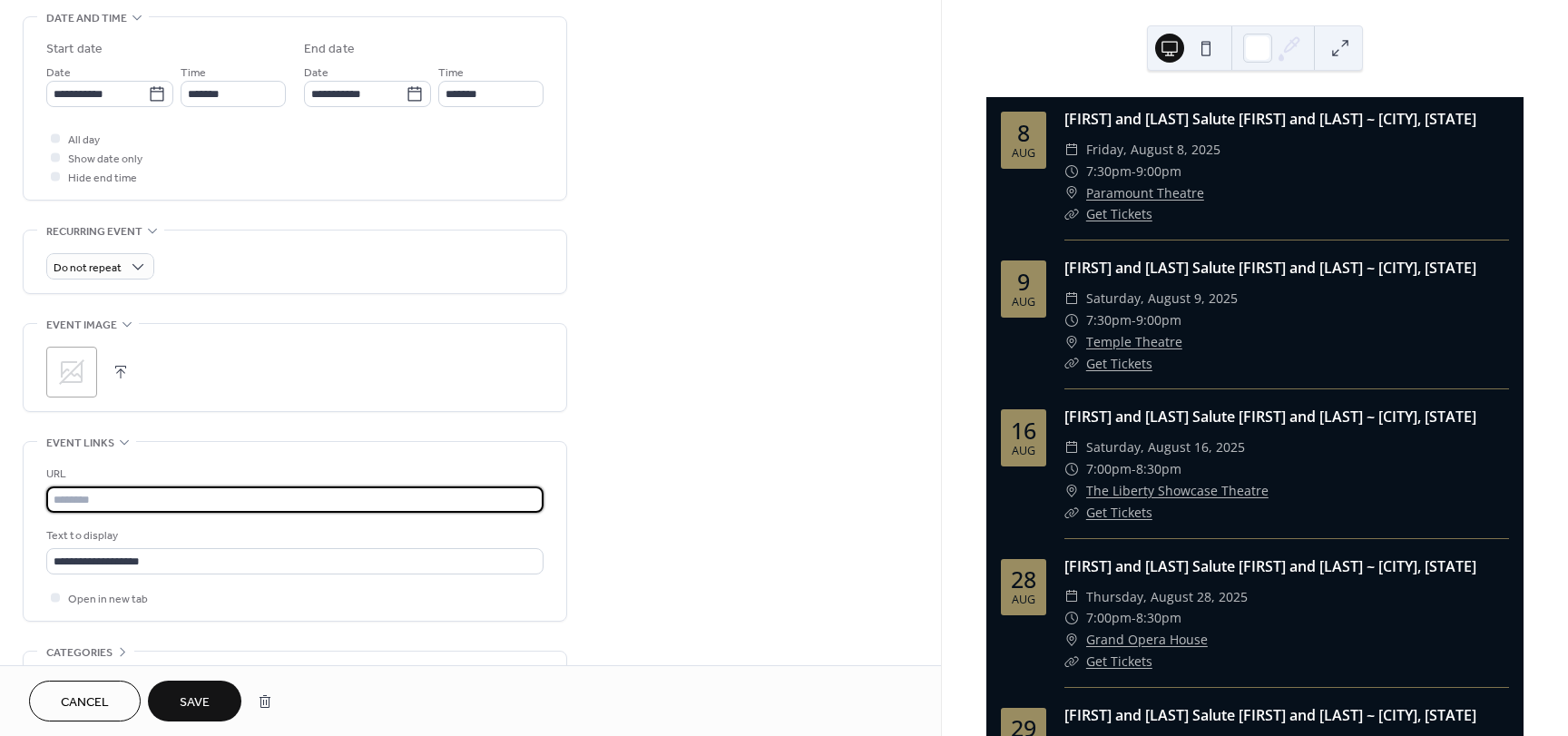 paste on "**********" 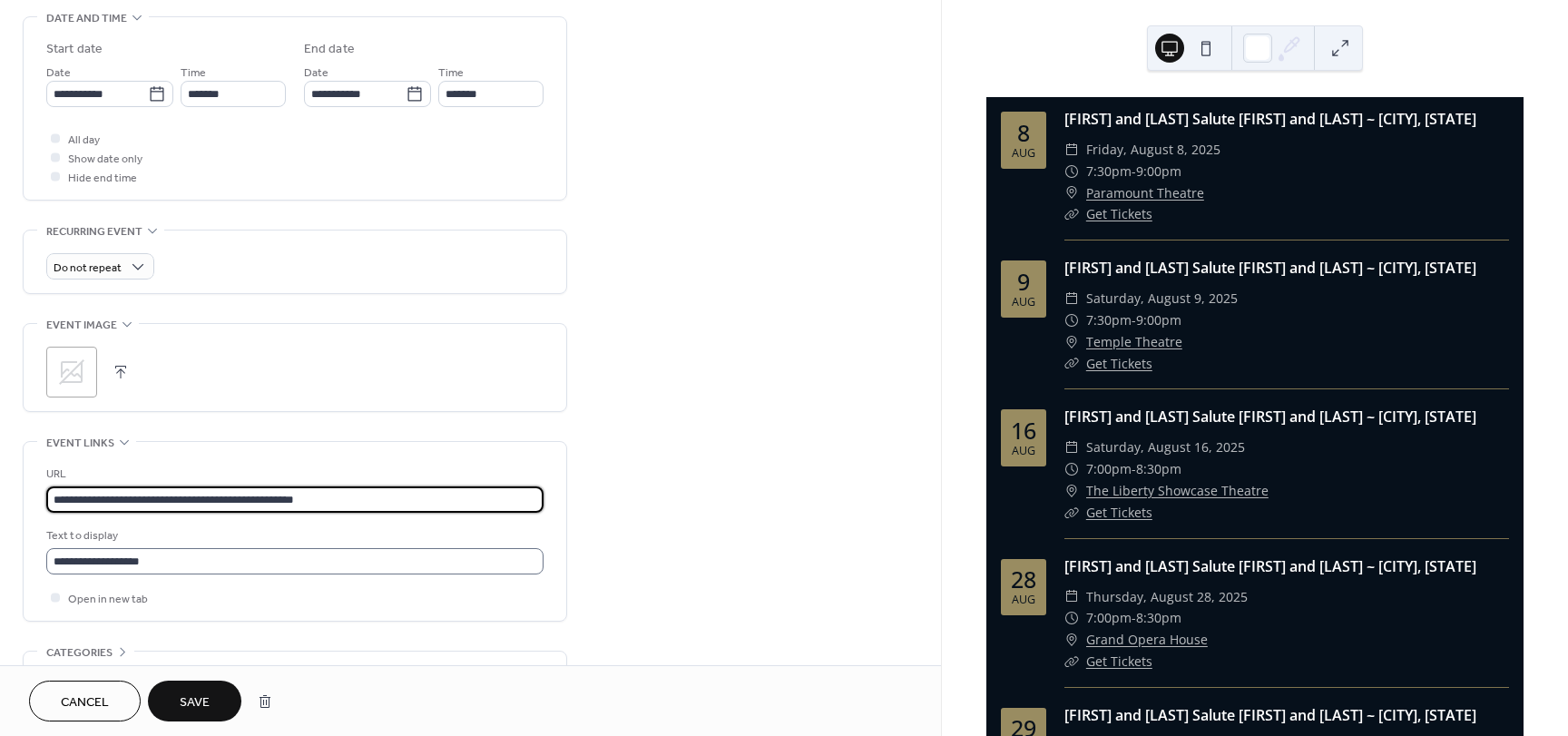 type on "**********" 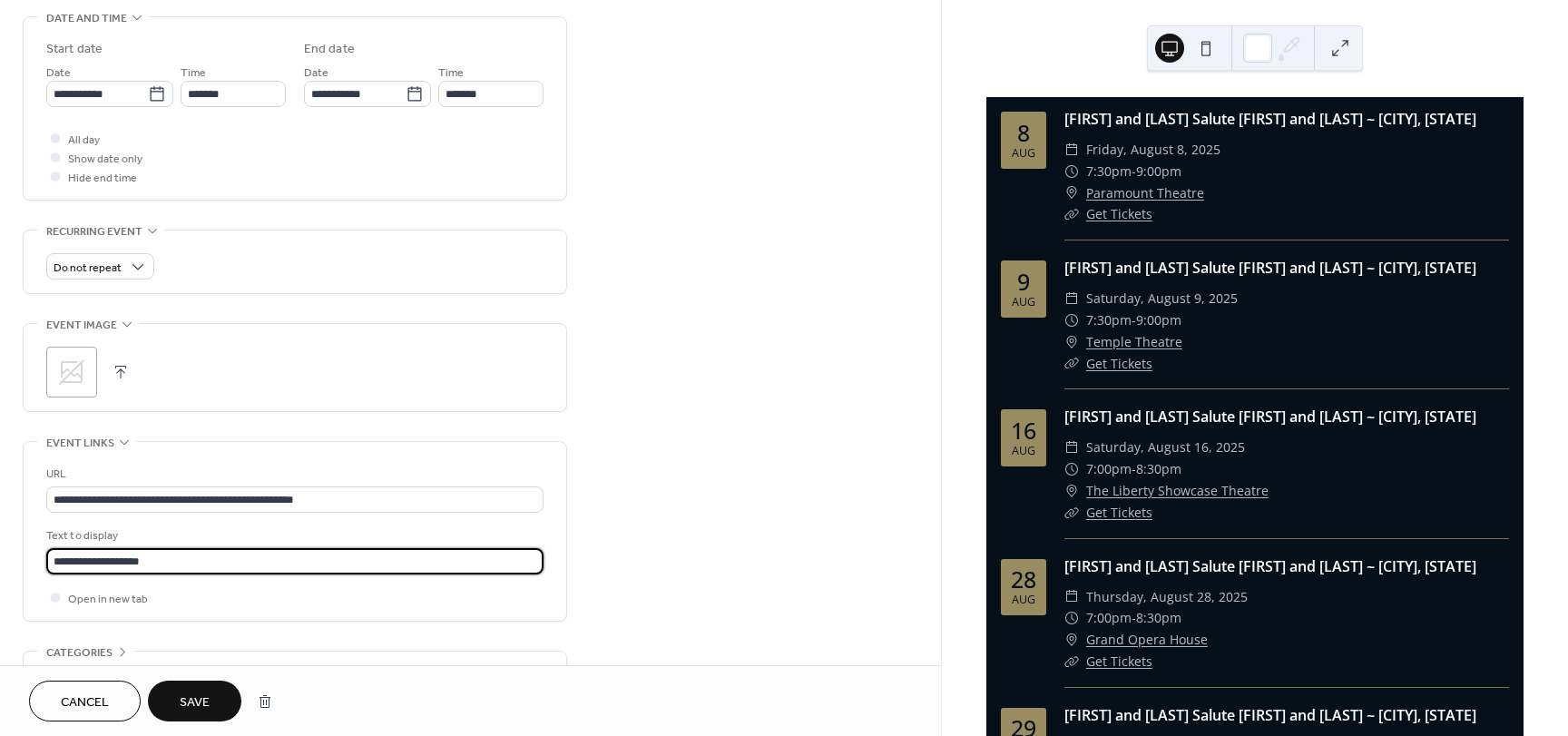 scroll, scrollTop: 1, scrollLeft: 0, axis: vertical 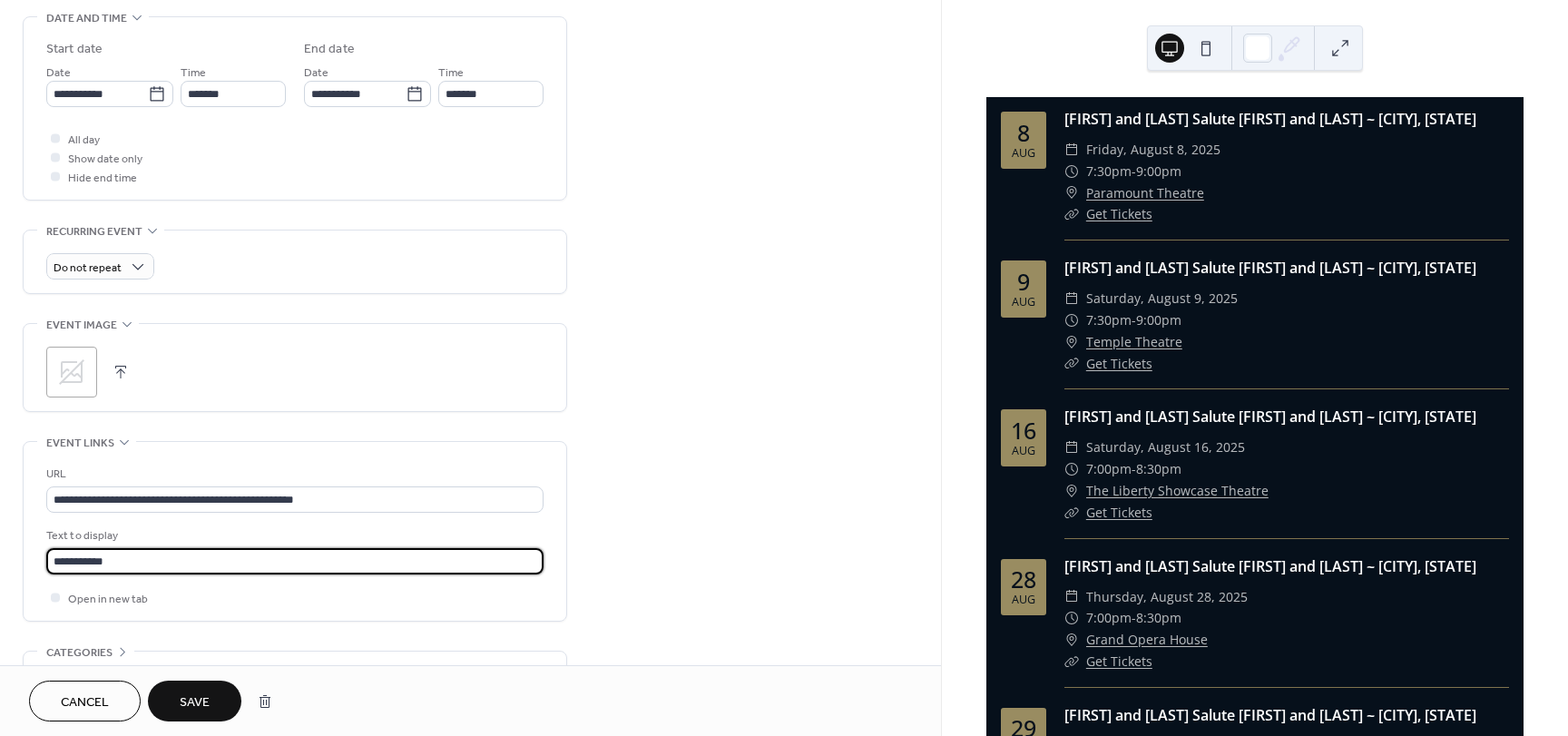 type on "**********" 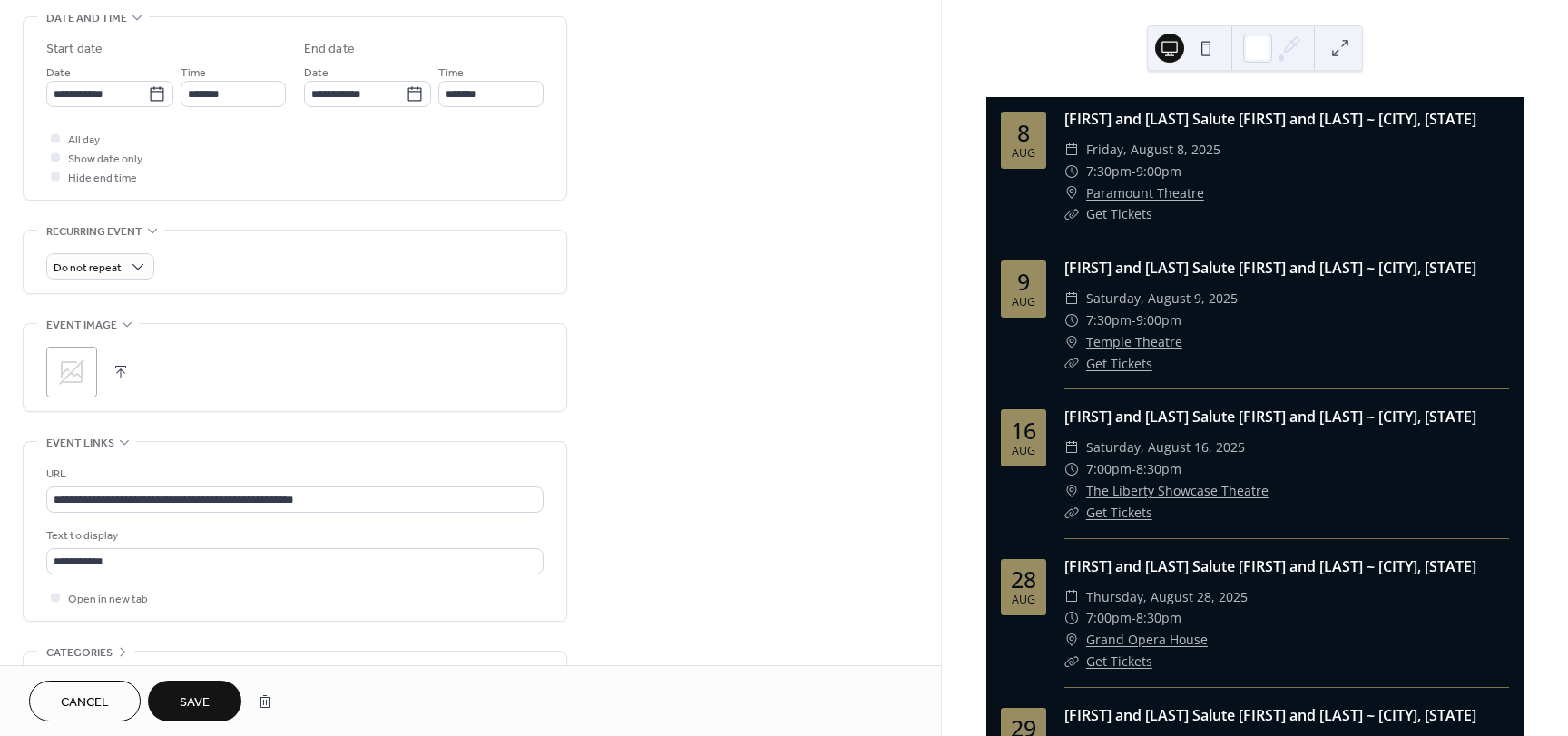 click on "Save" at bounding box center [194, 701] 